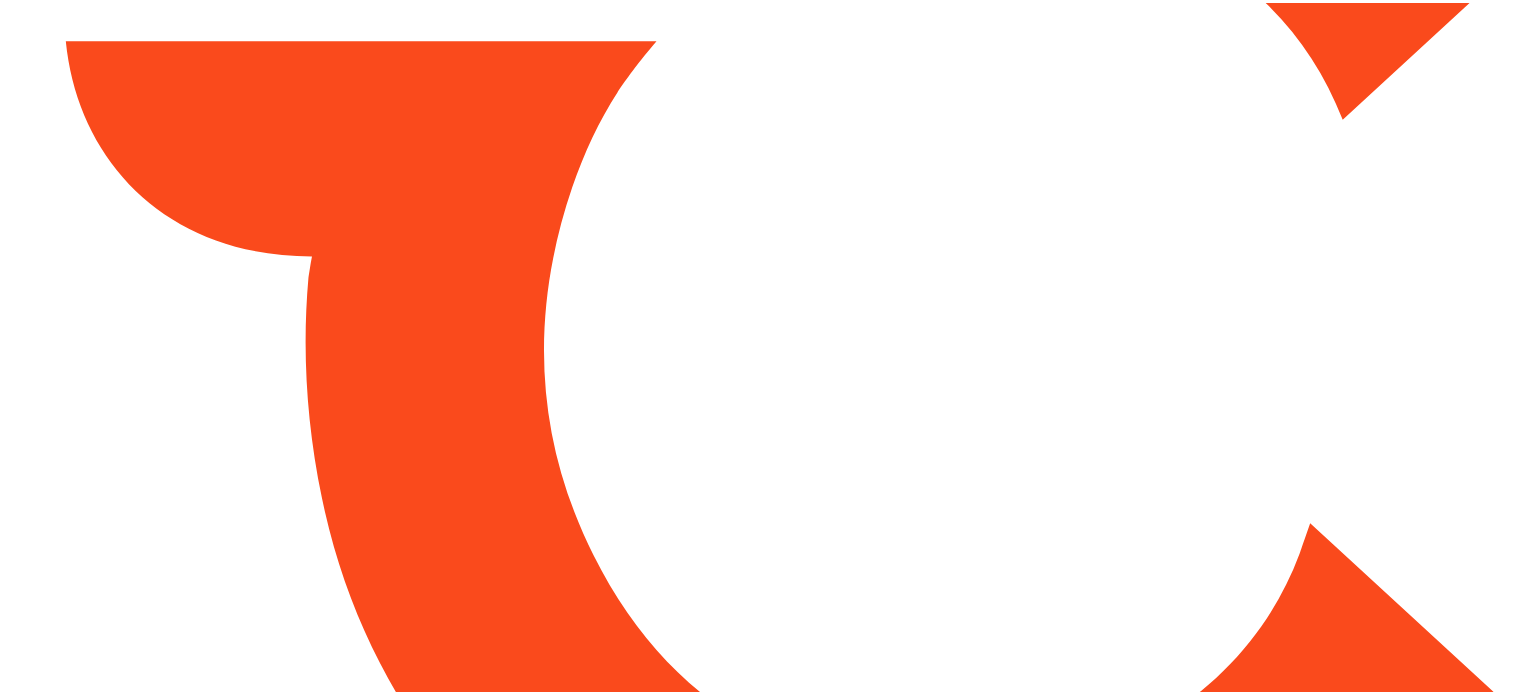 scroll, scrollTop: 0, scrollLeft: 0, axis: both 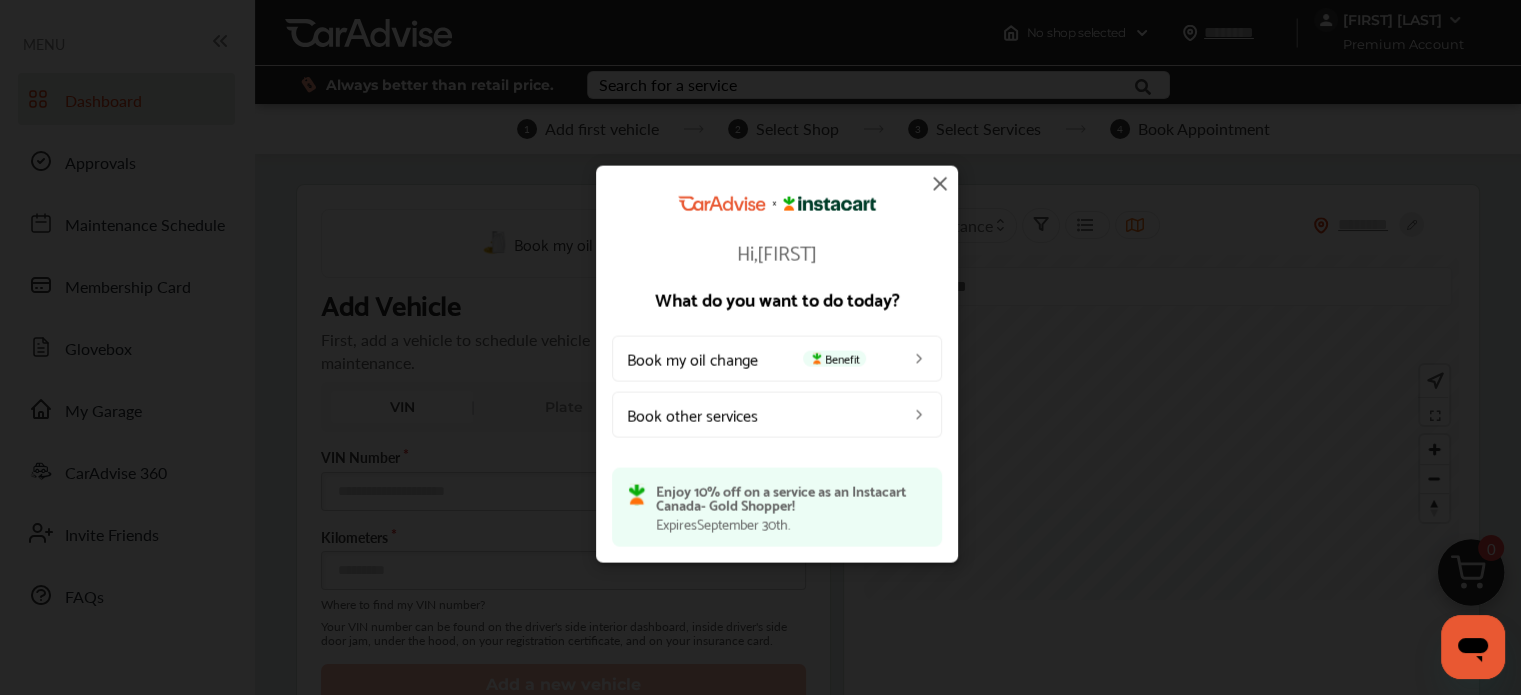click on "Hi,  [FIRST] What do you want to do today? Book my oil change Benefit Book other services Enjoy 10% off on a service as an Instacart Canada- Gold  Shopper! Expires  [MONTH] 30th ." at bounding box center (777, 363) 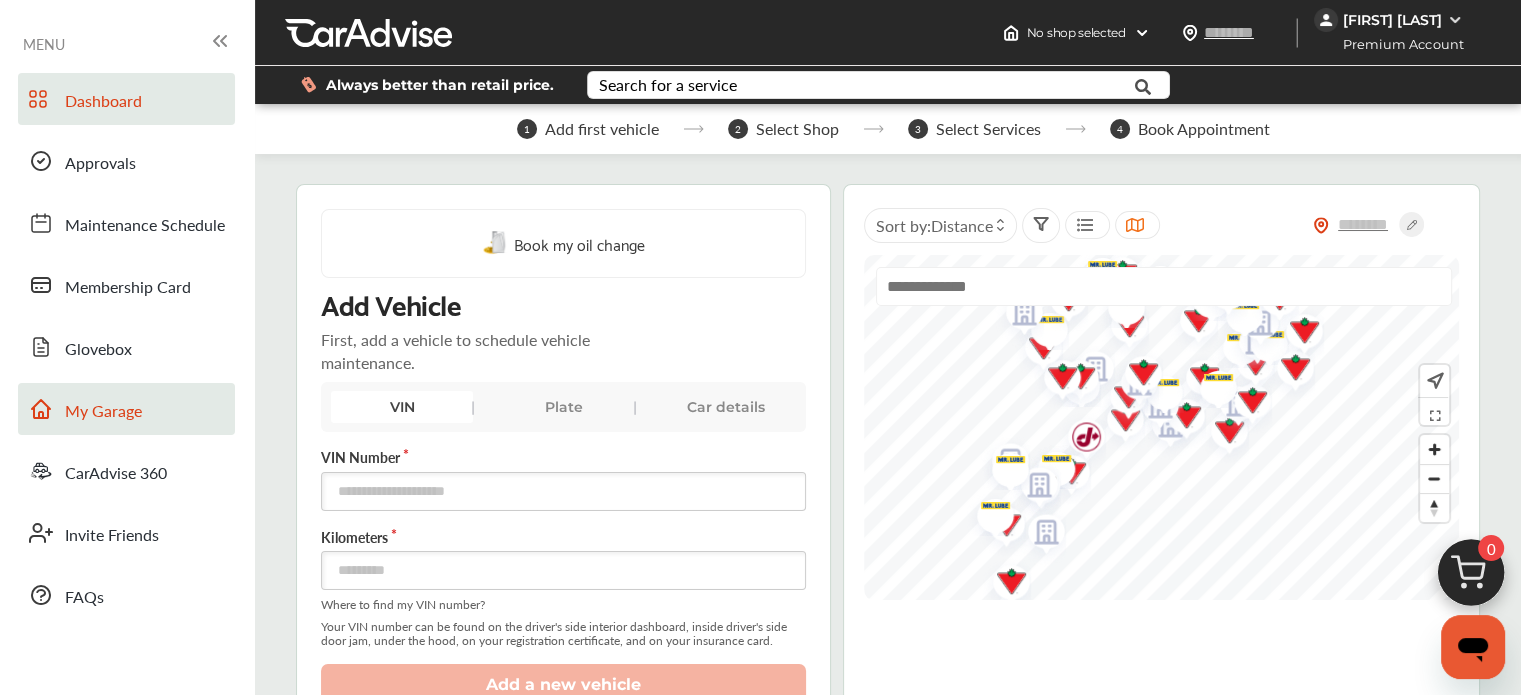 click on "My Garage" at bounding box center [126, 409] 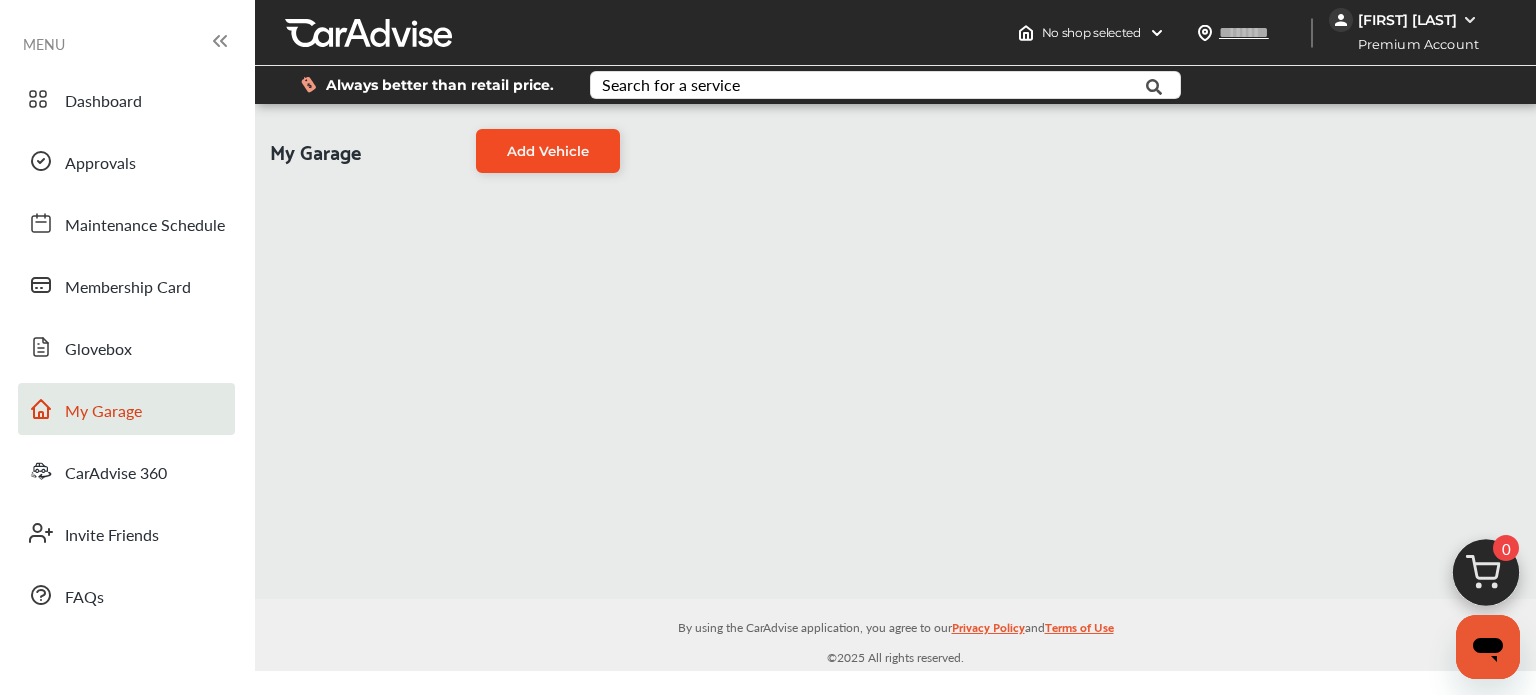 click on "Add Vehicle" at bounding box center (548, 151) 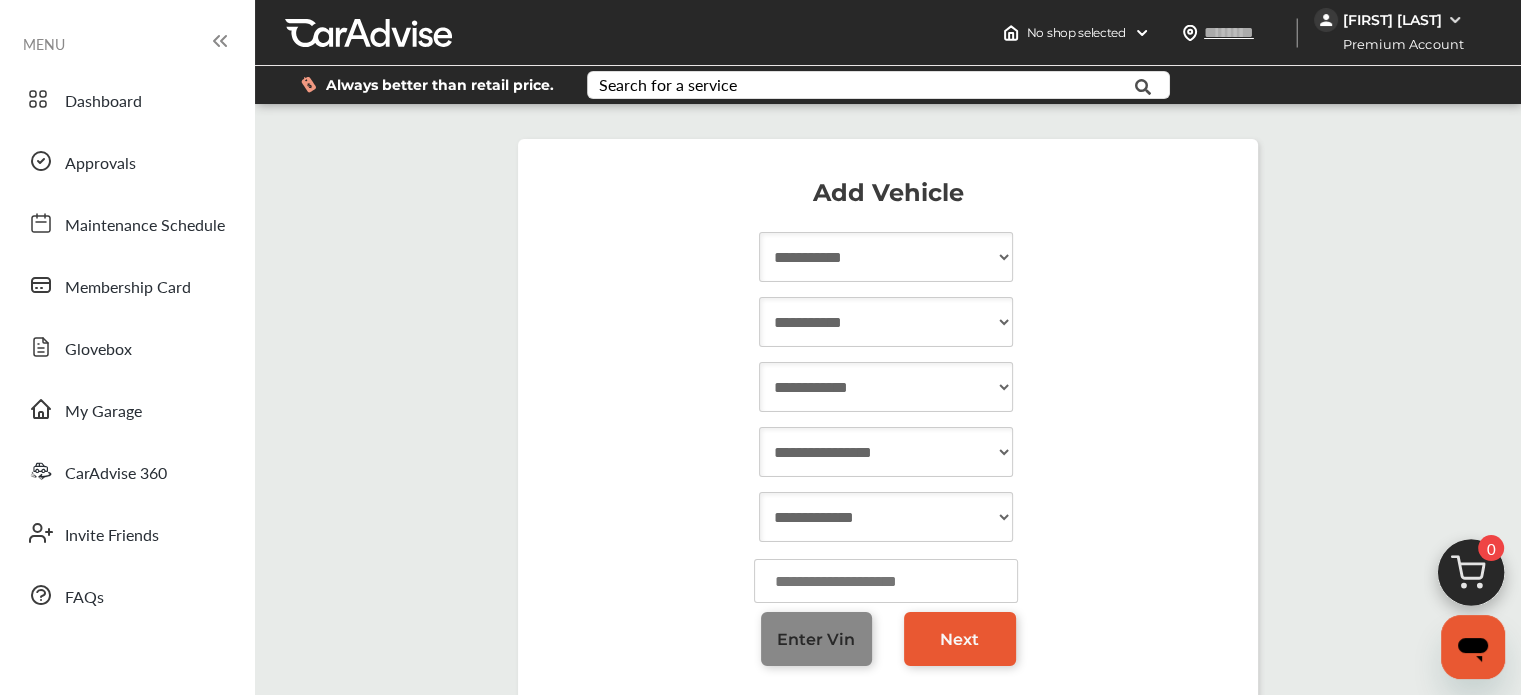 click on "Enter Vin" at bounding box center [817, 639] 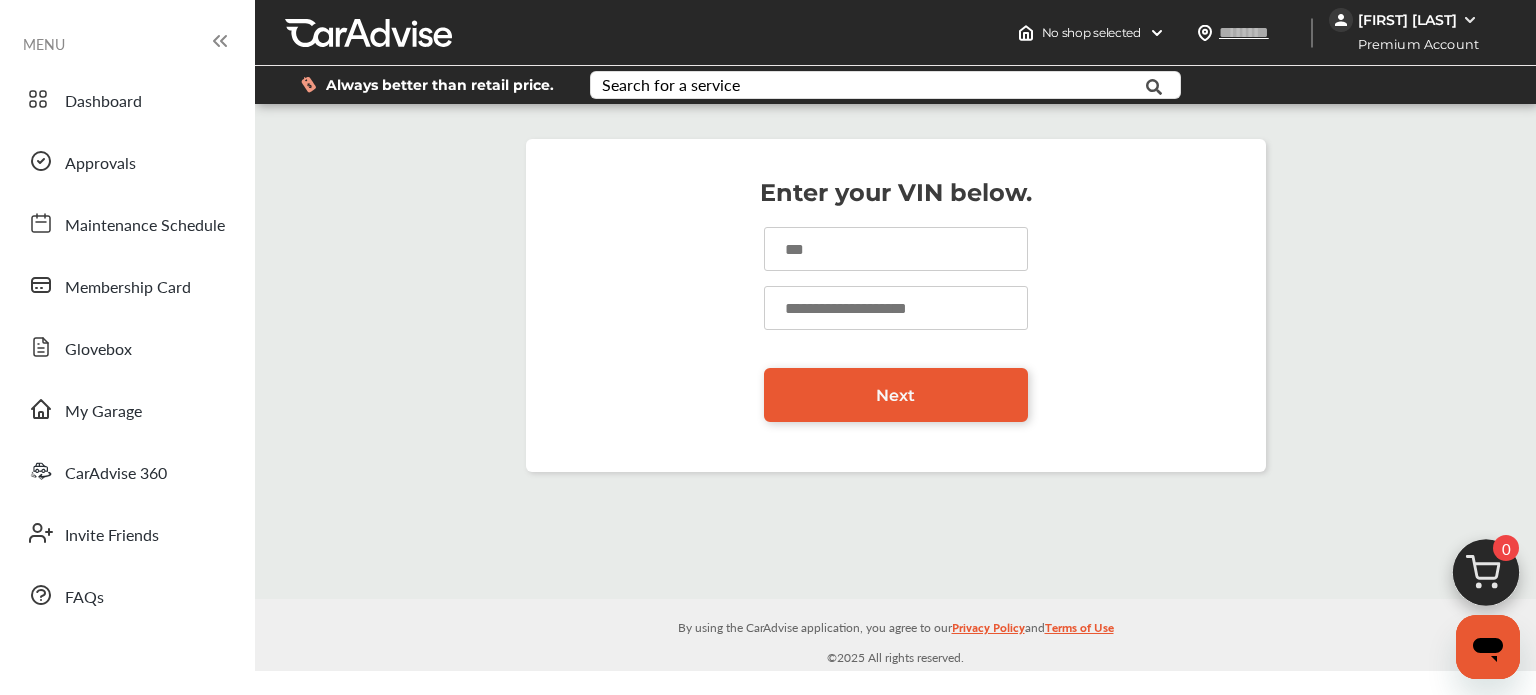 click at bounding box center (896, 249) 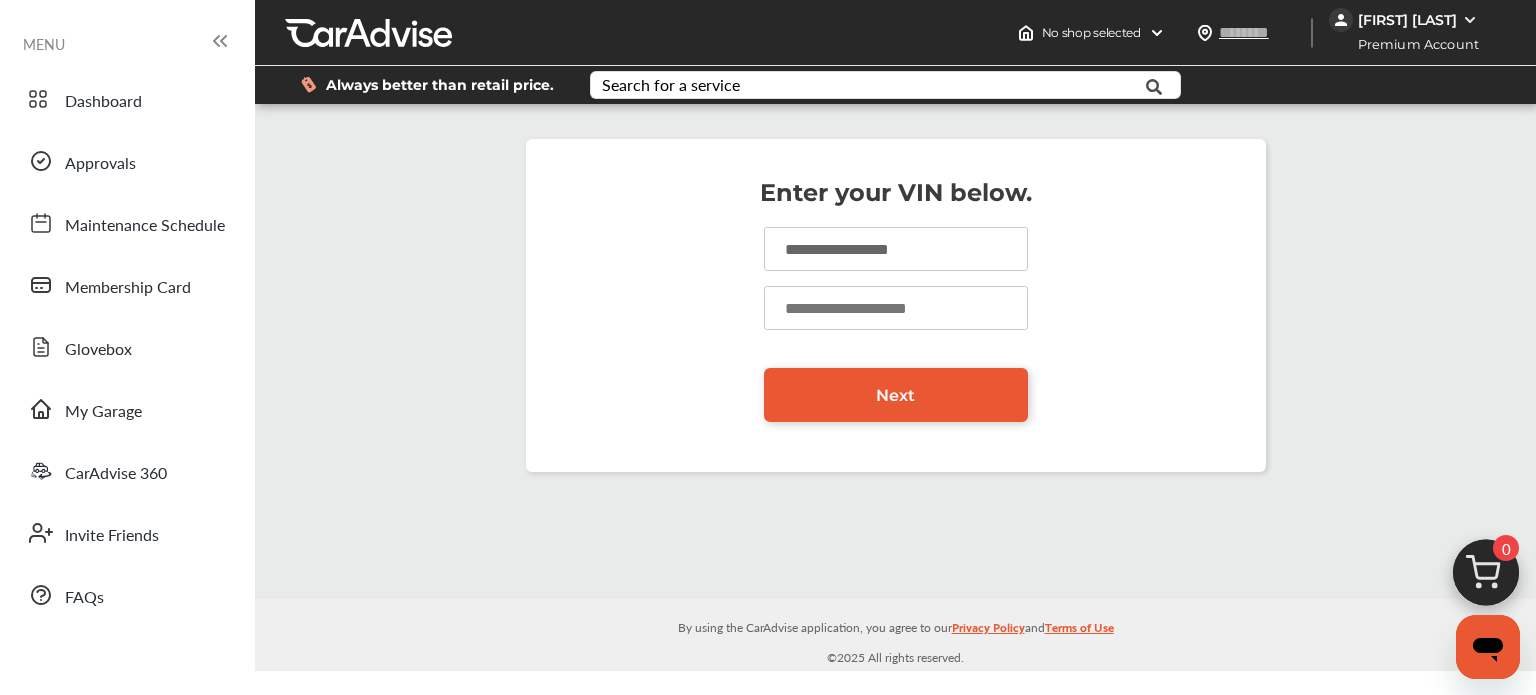 type on "**********" 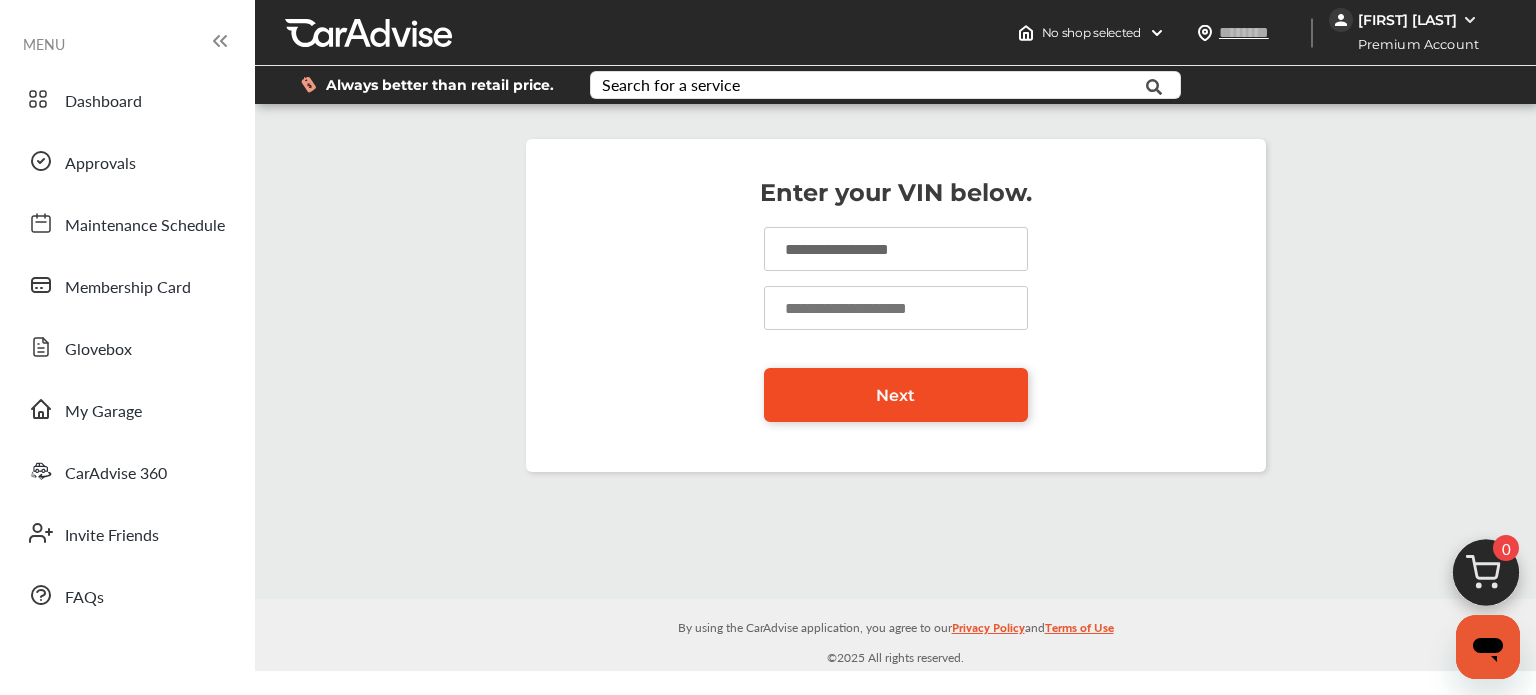type on "*****" 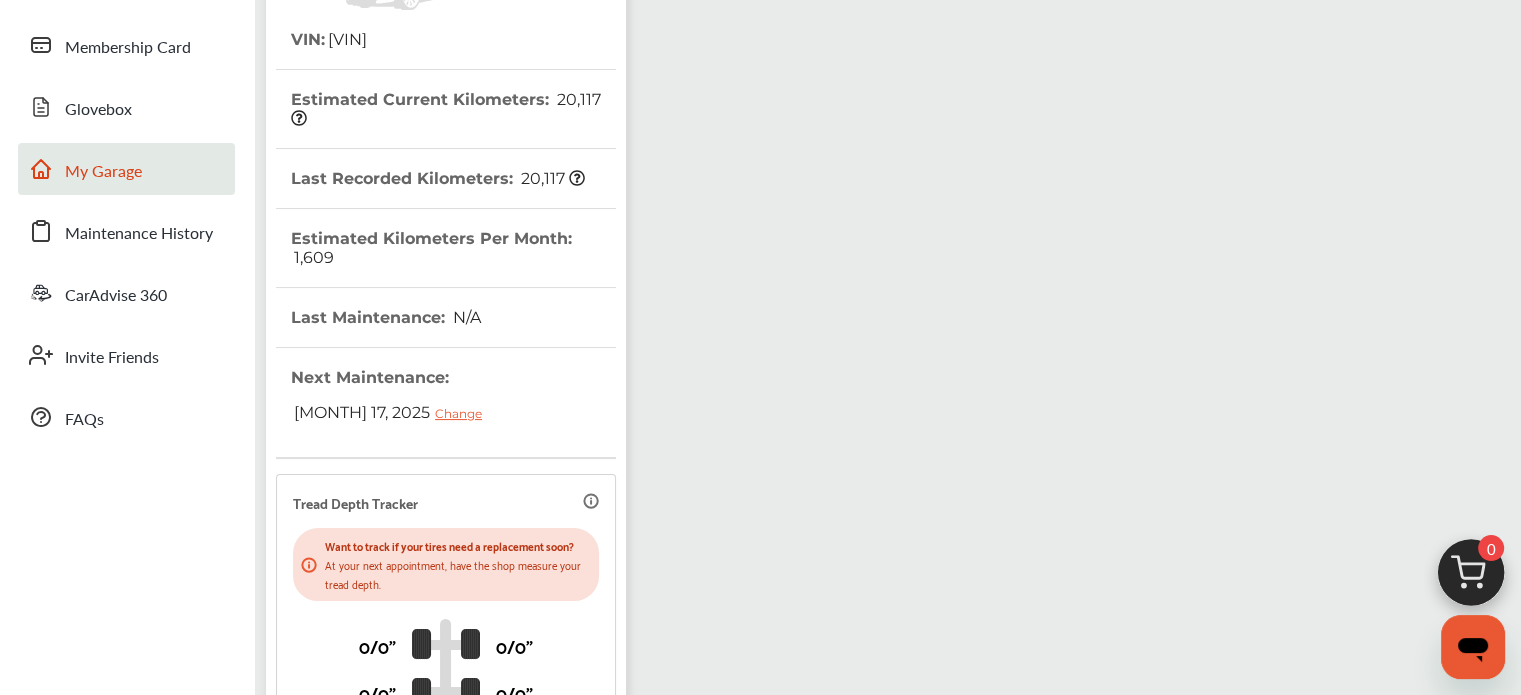 scroll, scrollTop: 545, scrollLeft: 0, axis: vertical 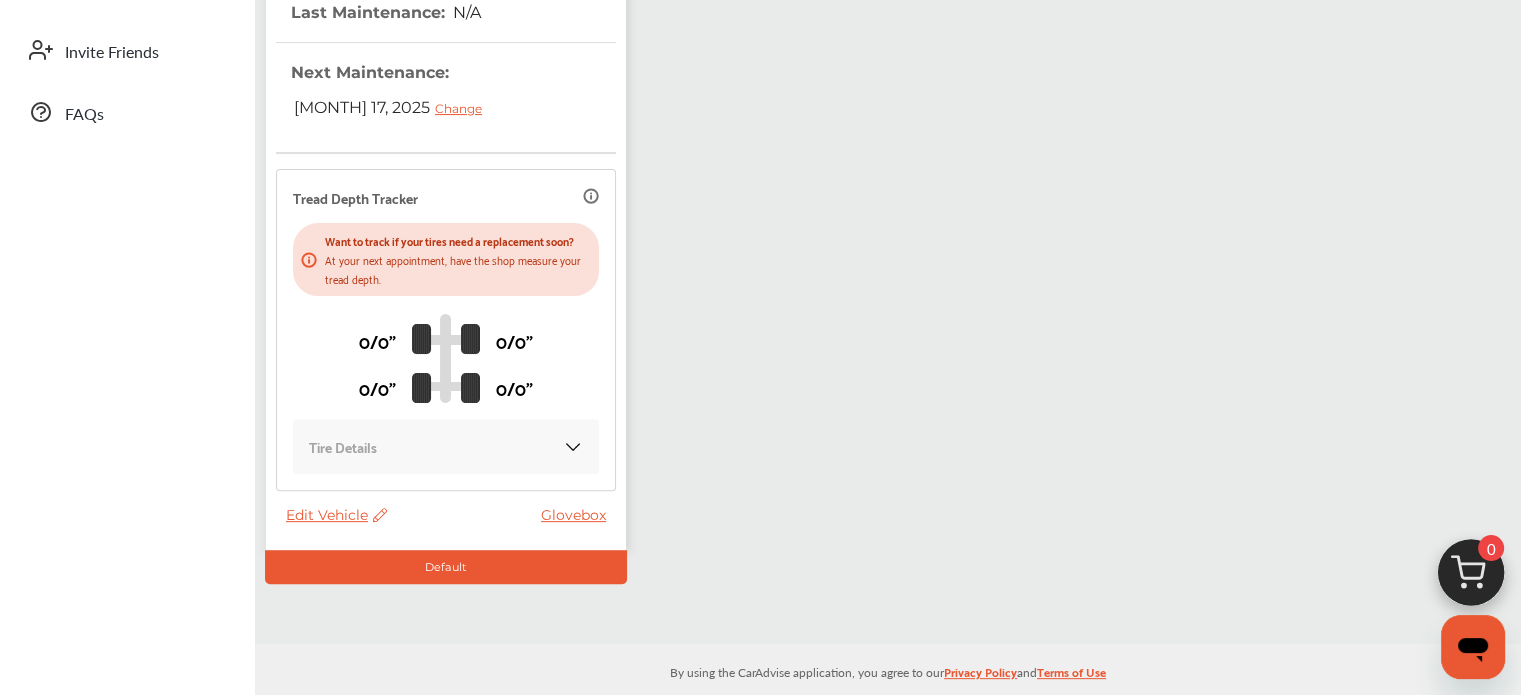 click on "Edit Vehicle" at bounding box center (336, 515) 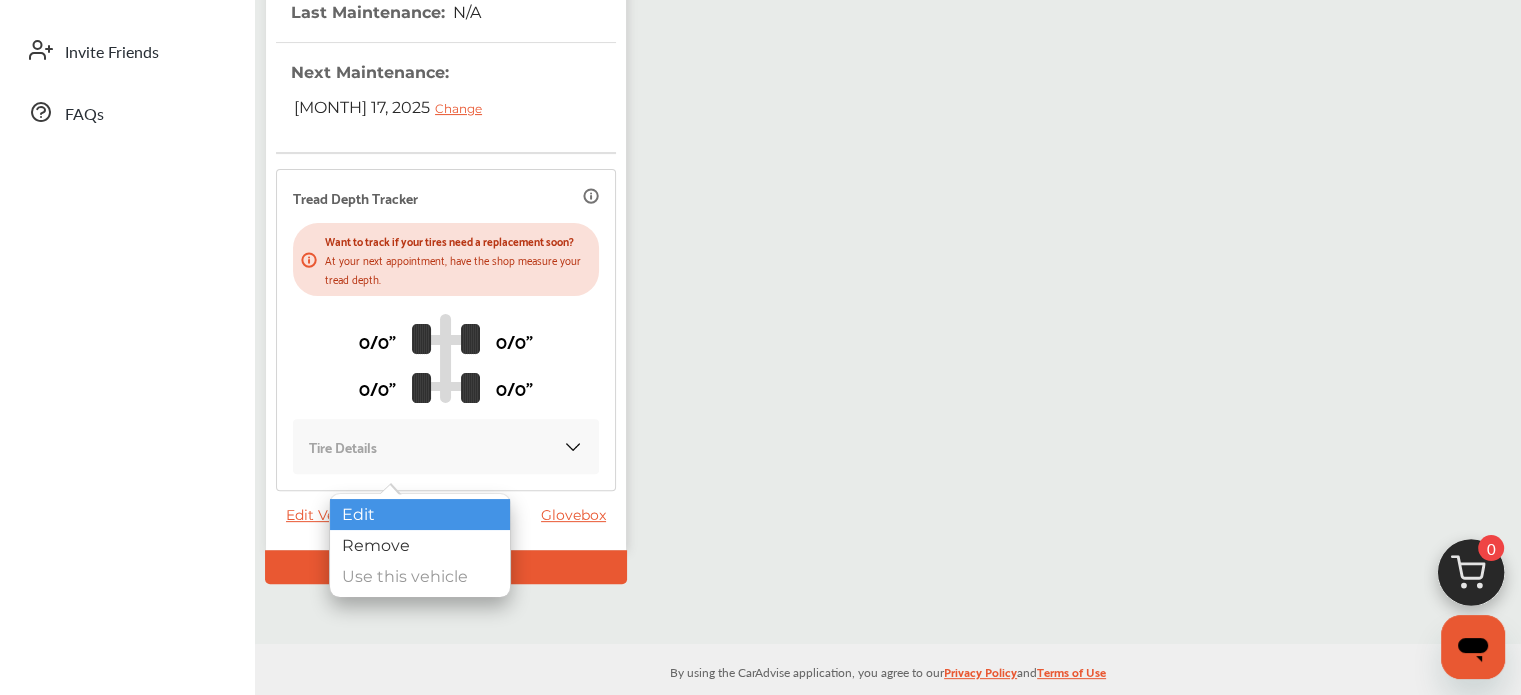 click on "Edit" at bounding box center [420, 514] 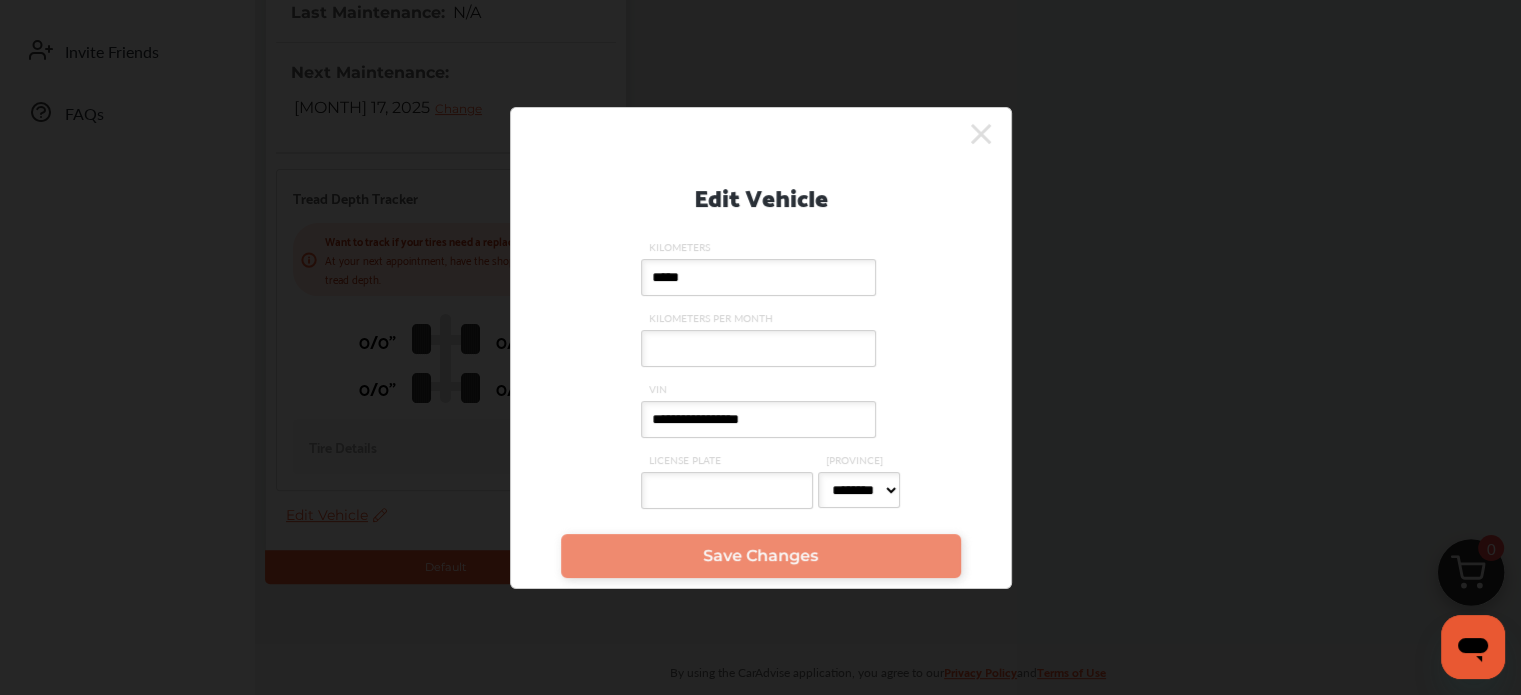 click on "**********" at bounding box center (758, 419) 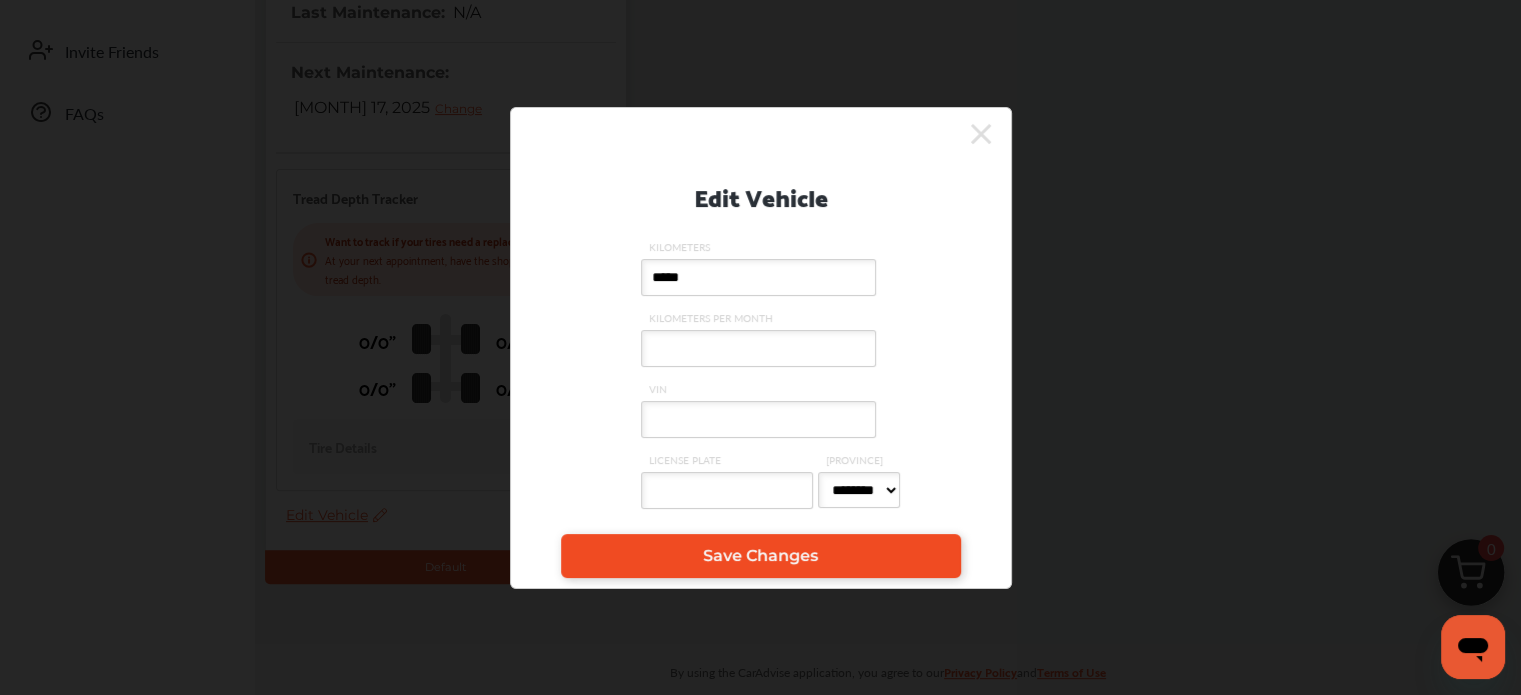 type 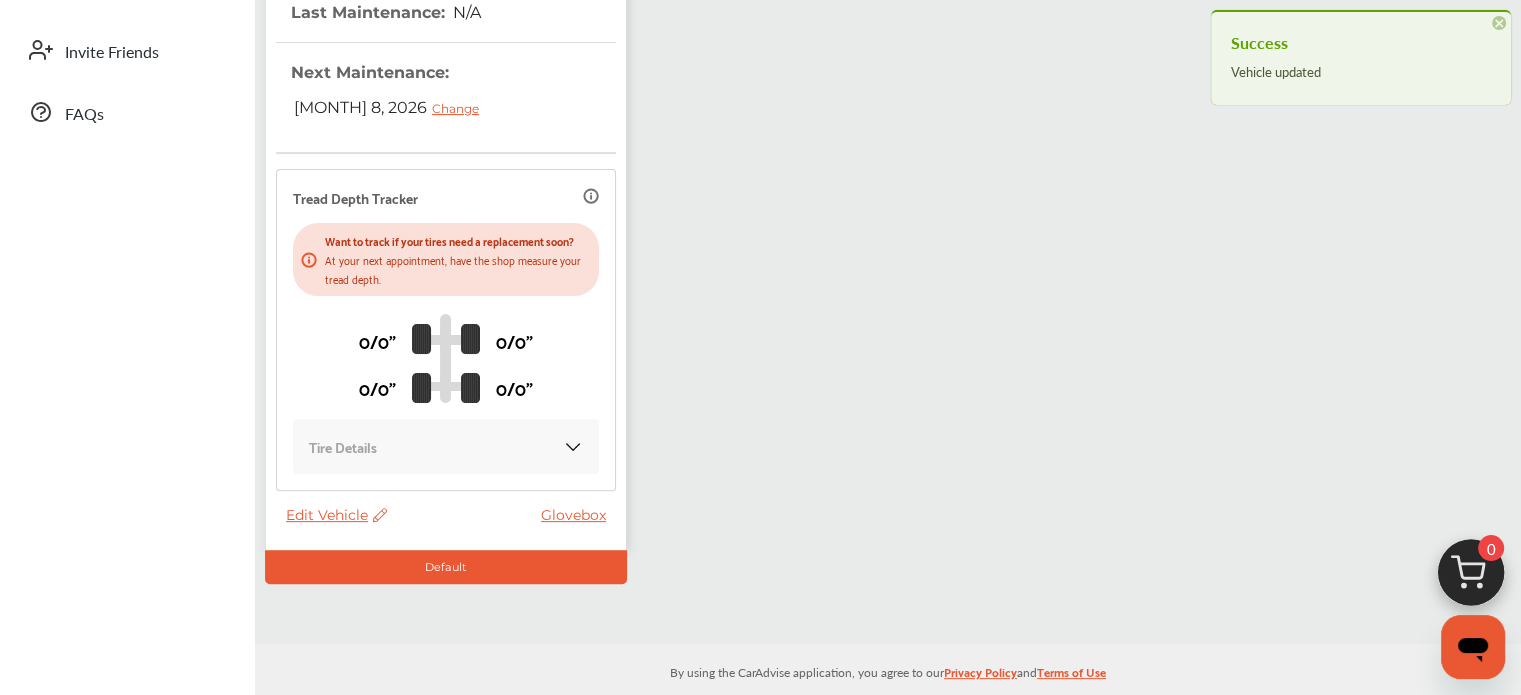 scroll, scrollTop: 0, scrollLeft: 0, axis: both 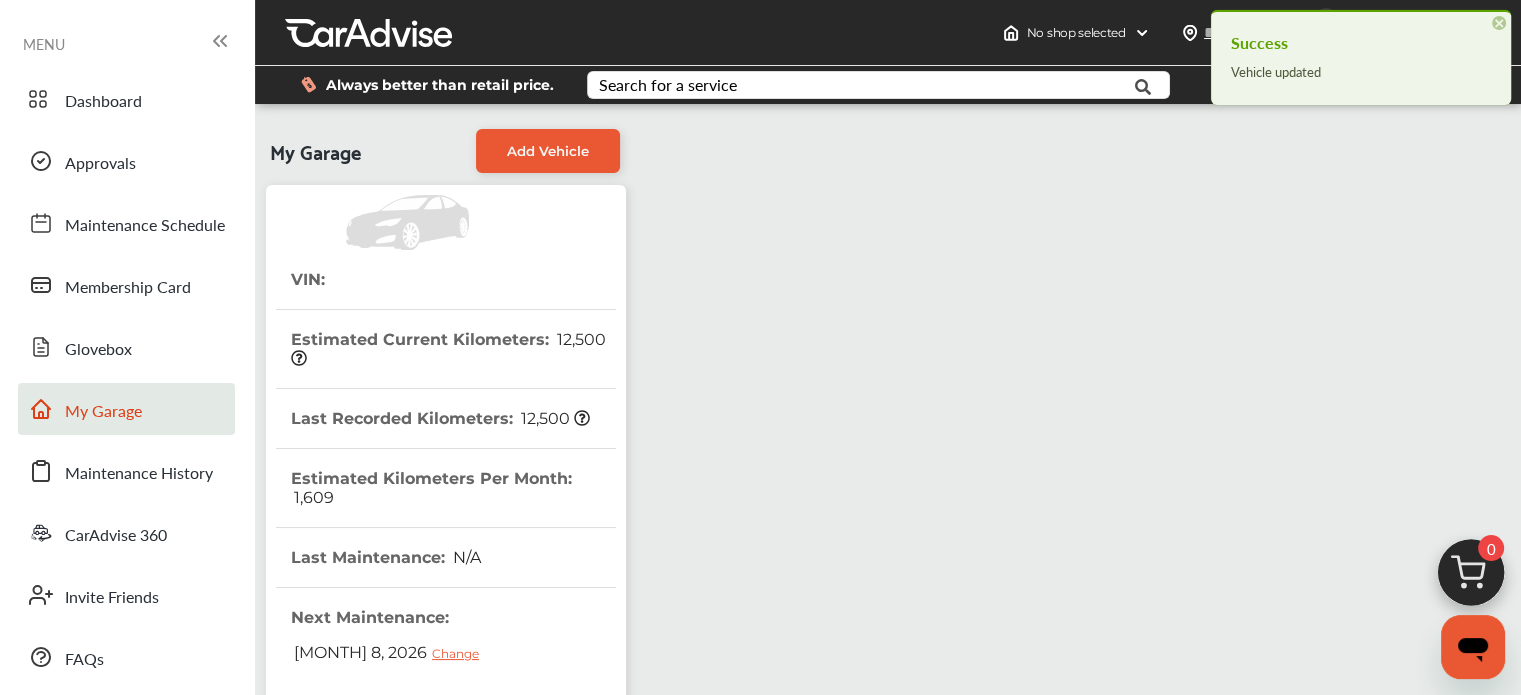 click on "VIN :  Estimated Current Kilometers :   12,500   Last Recorded Kilometers :   12,500   Estimated Kilometers Per Month :   1,609 Last Maintenance :   N/A   Next Maintenance : [MONTH] 8, 2026 Change Tread Depth Tracker
Want to track if your tires need a replacement soon? At your next appointment, have the shop measure your tread depth. 0/0" 0/0" 0/0" 0/0" Tire Details Edit Vehicle Glovebox Default" at bounding box center [446, 654] 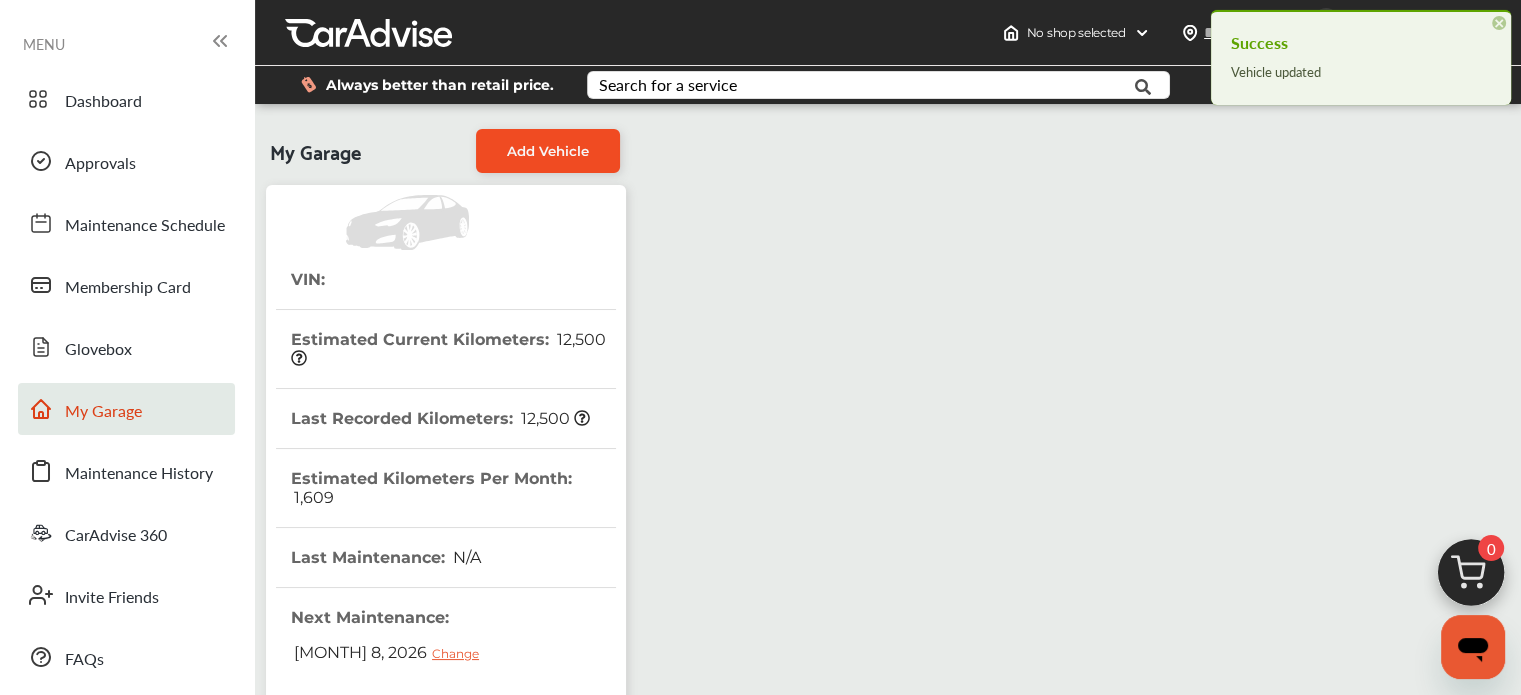 click on "Add Vehicle" at bounding box center [548, 151] 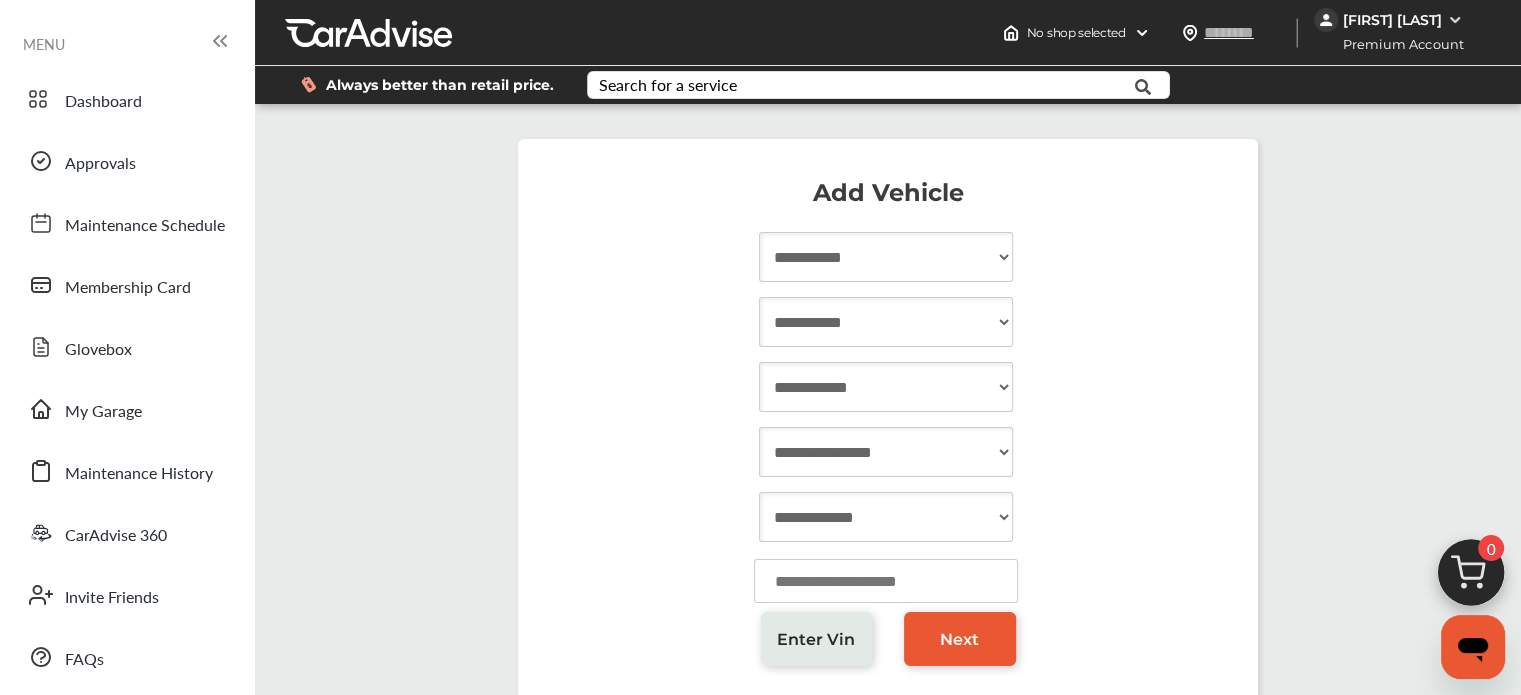 click on "**********" at bounding box center (886, 257) 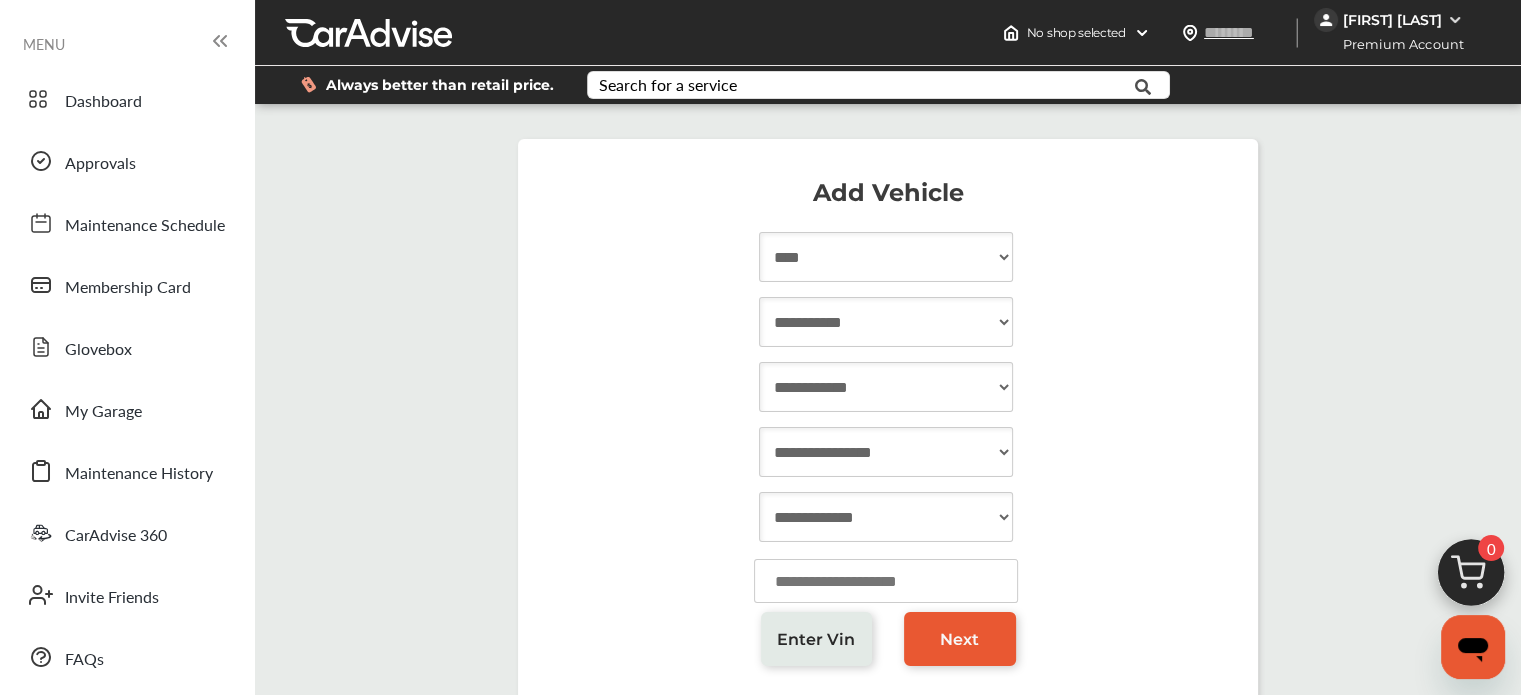 click on "**********" at bounding box center (886, 257) 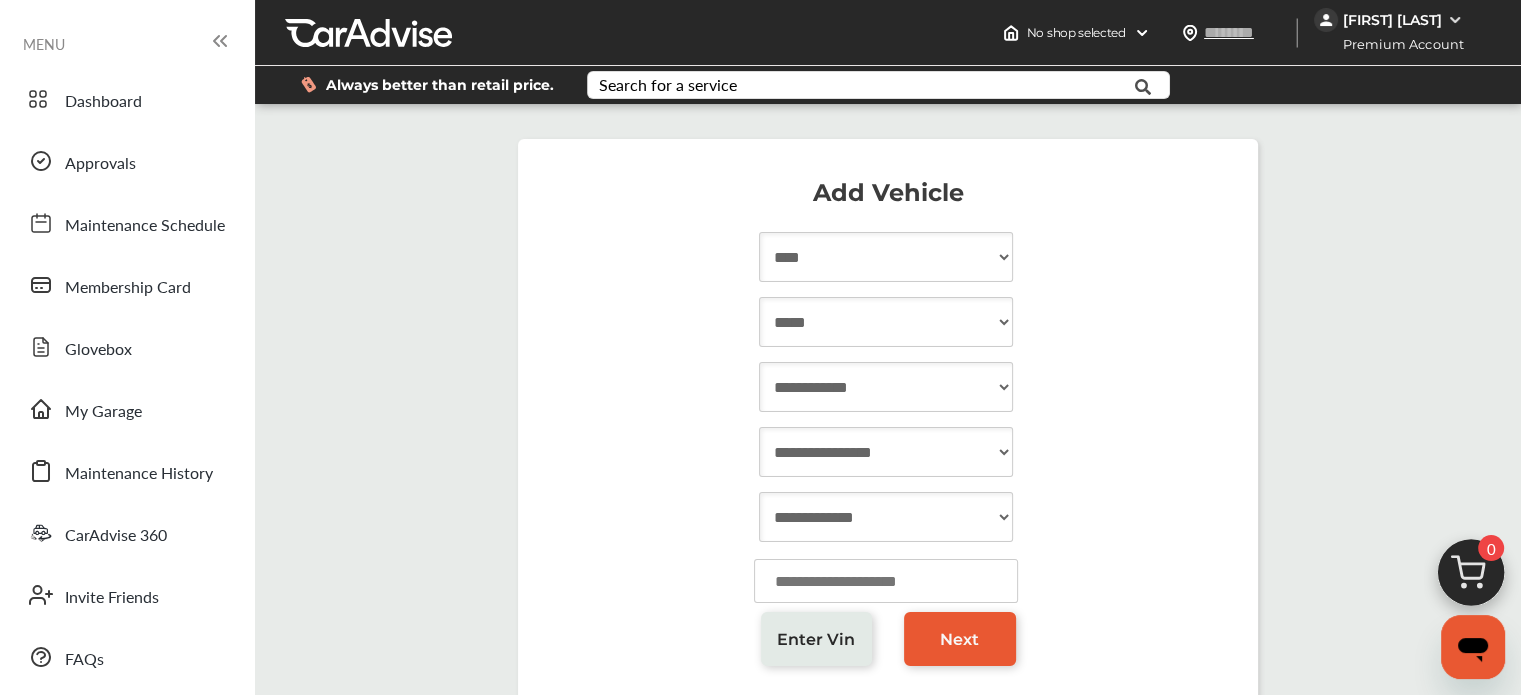 click on "**********" at bounding box center (886, 322) 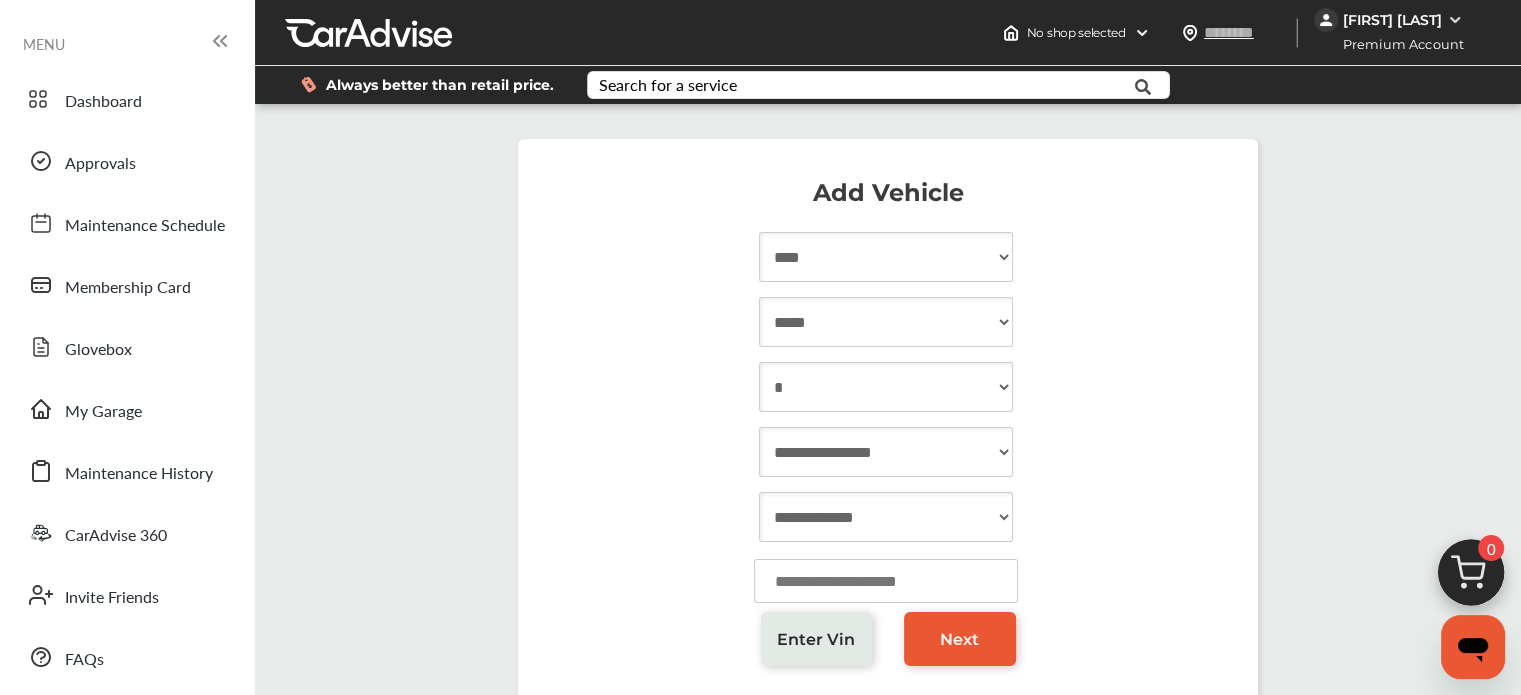 click on "**********" at bounding box center [886, 387] 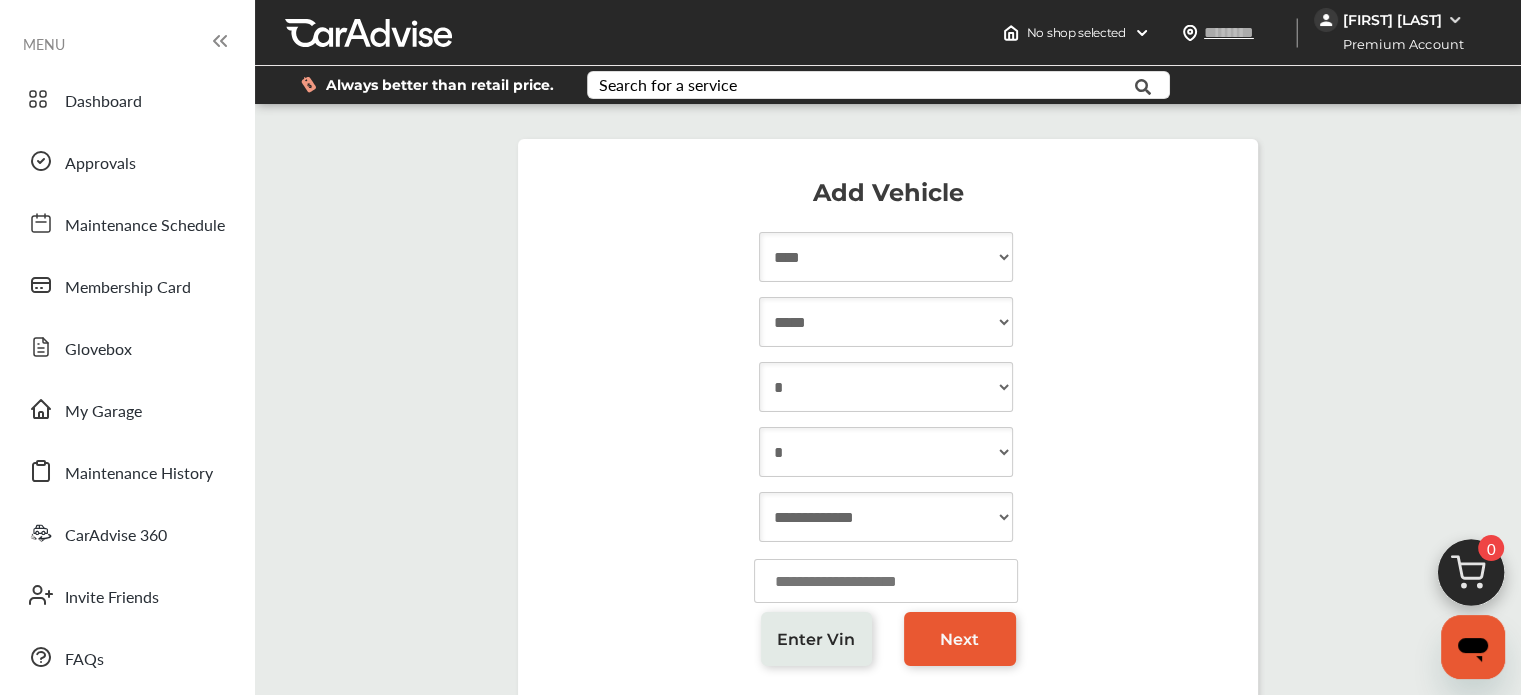 click on "**********" at bounding box center (886, 452) 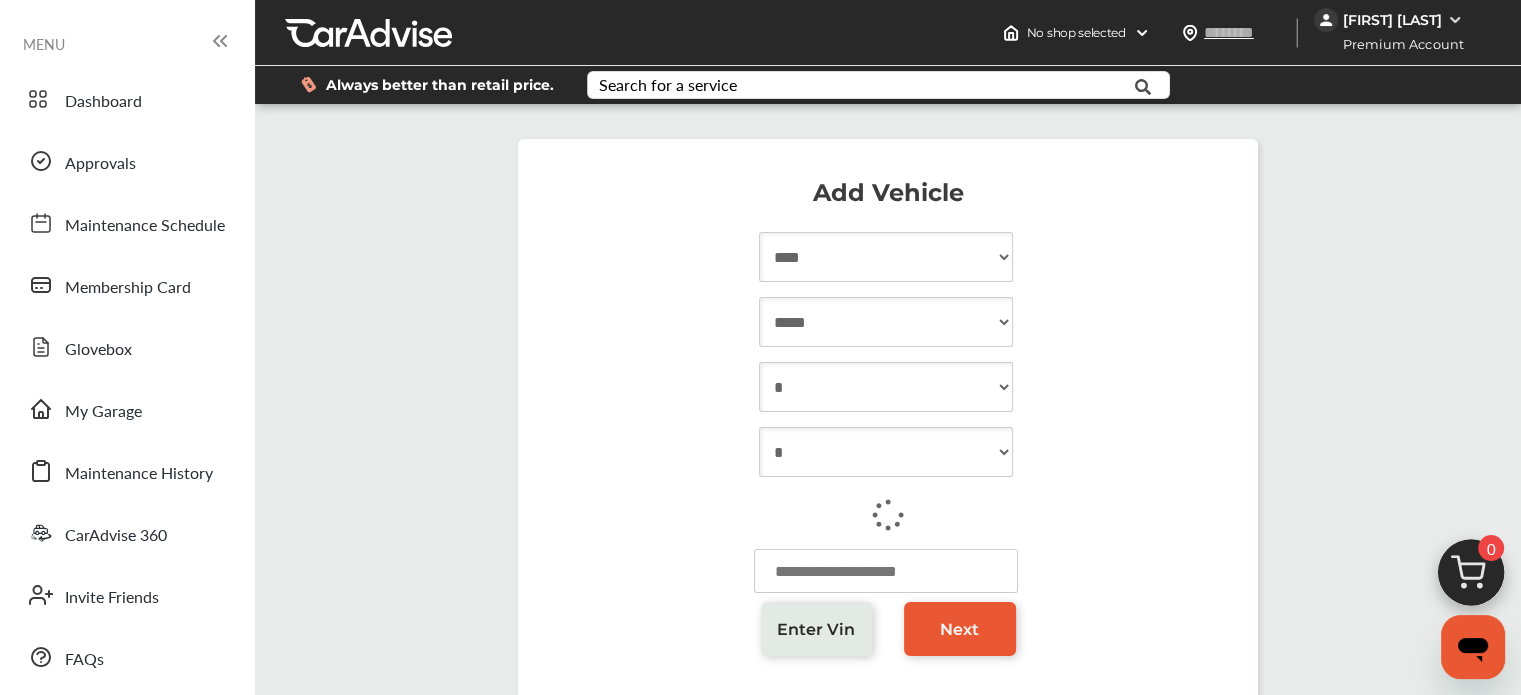 select on "**********" 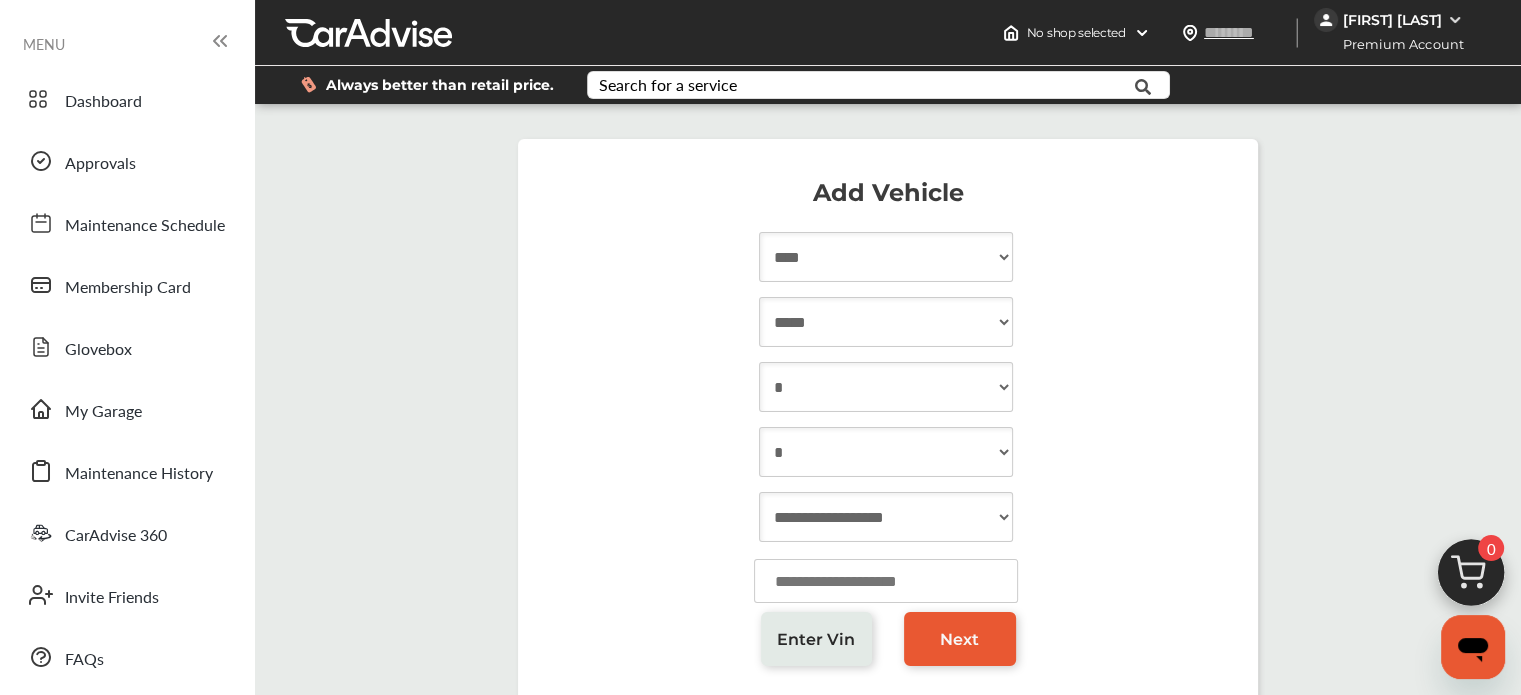 click at bounding box center (886, 581) 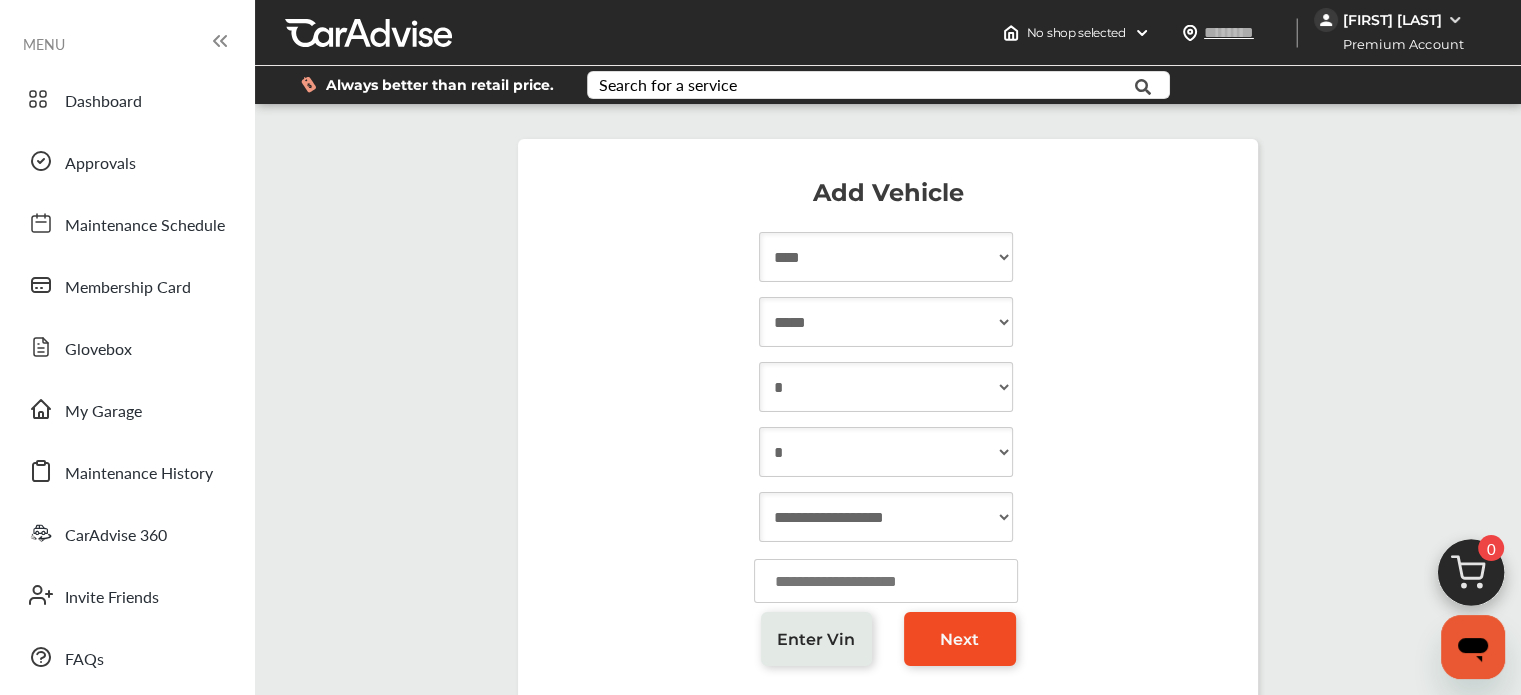 type on "****" 